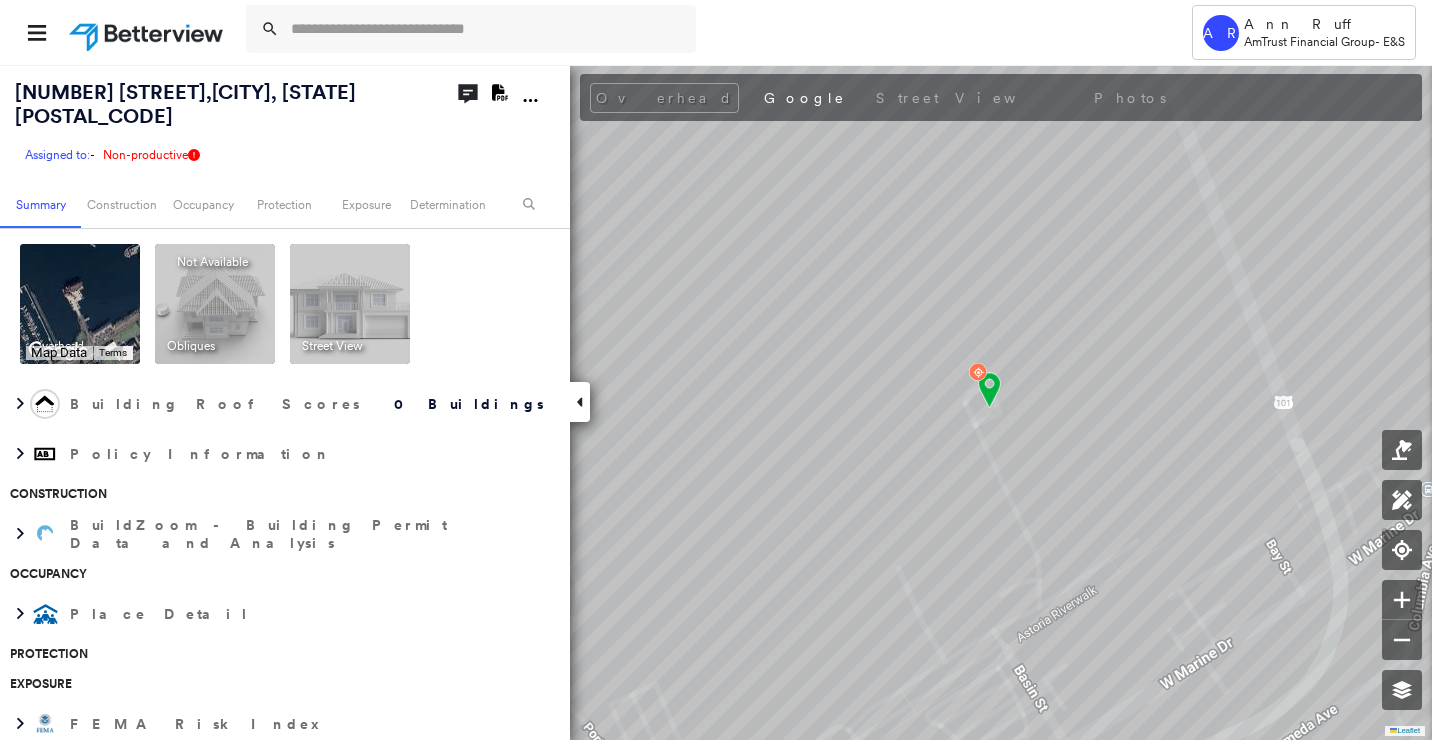 scroll, scrollTop: 0, scrollLeft: 0, axis: both 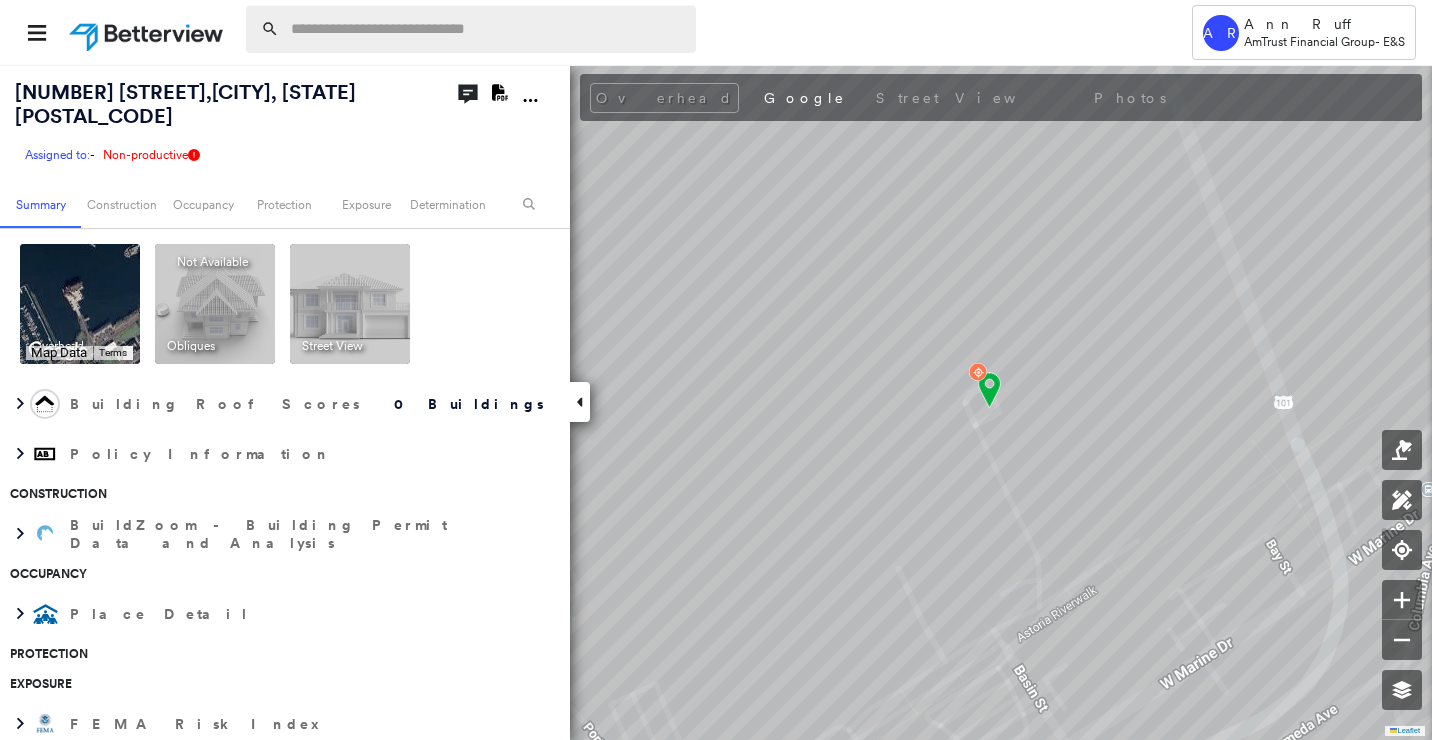 click at bounding box center (487, 29) 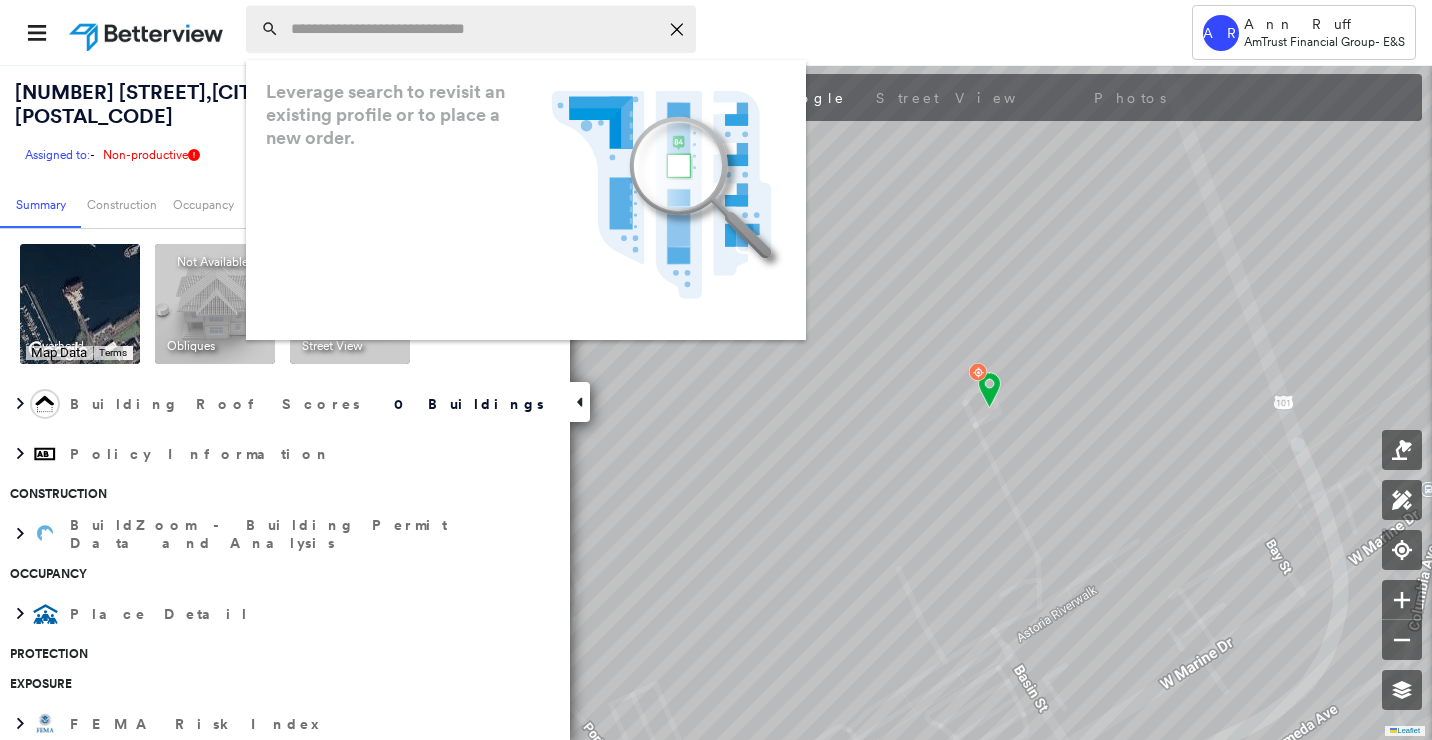 paste on "**********" 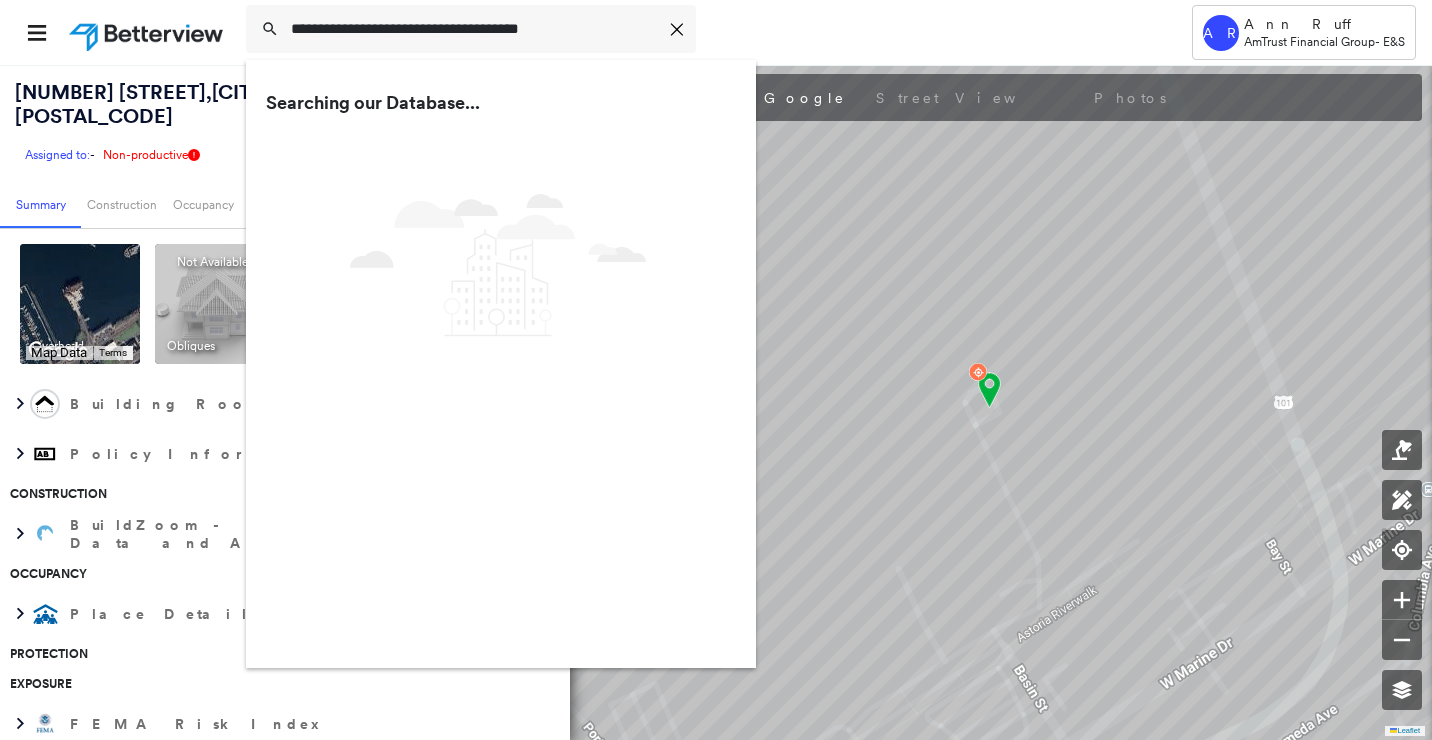 type on "**********" 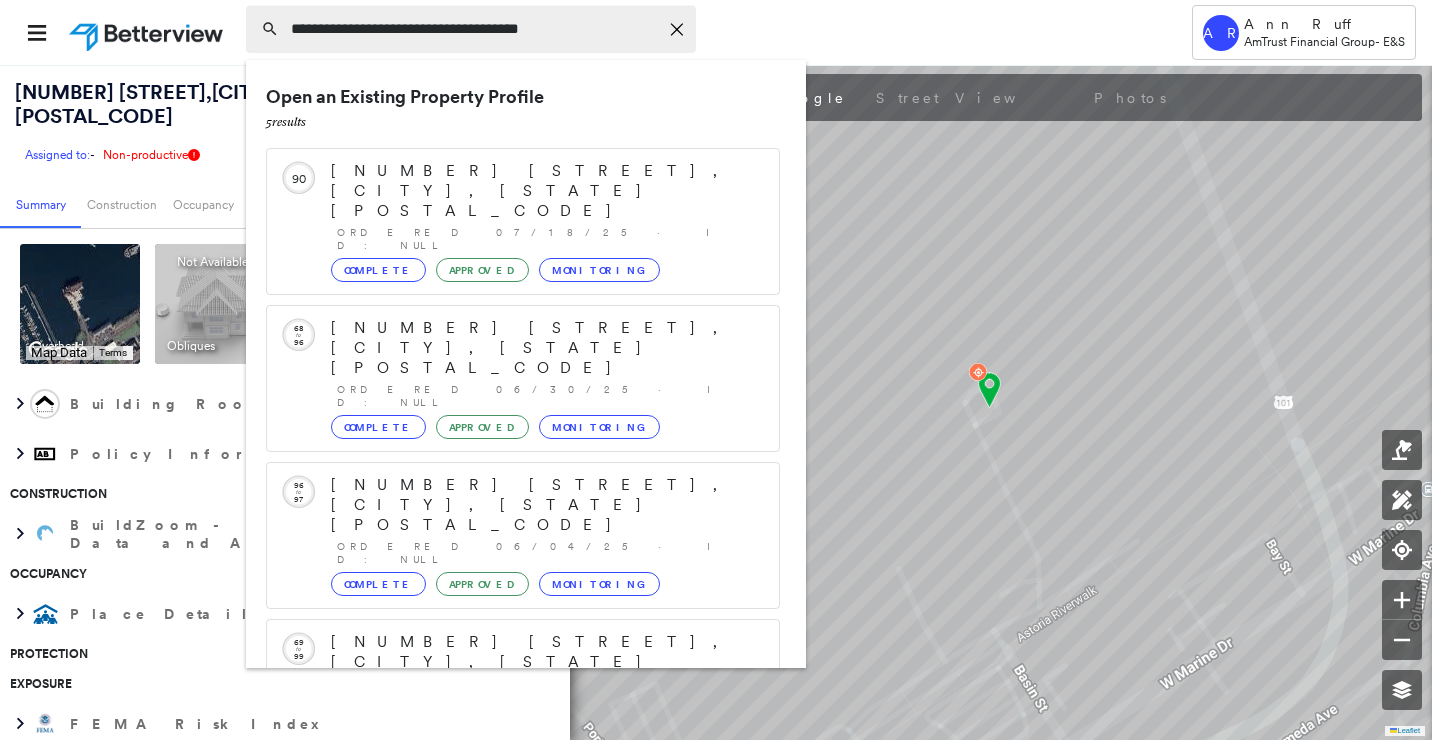 click on "Icon_Closemodal" 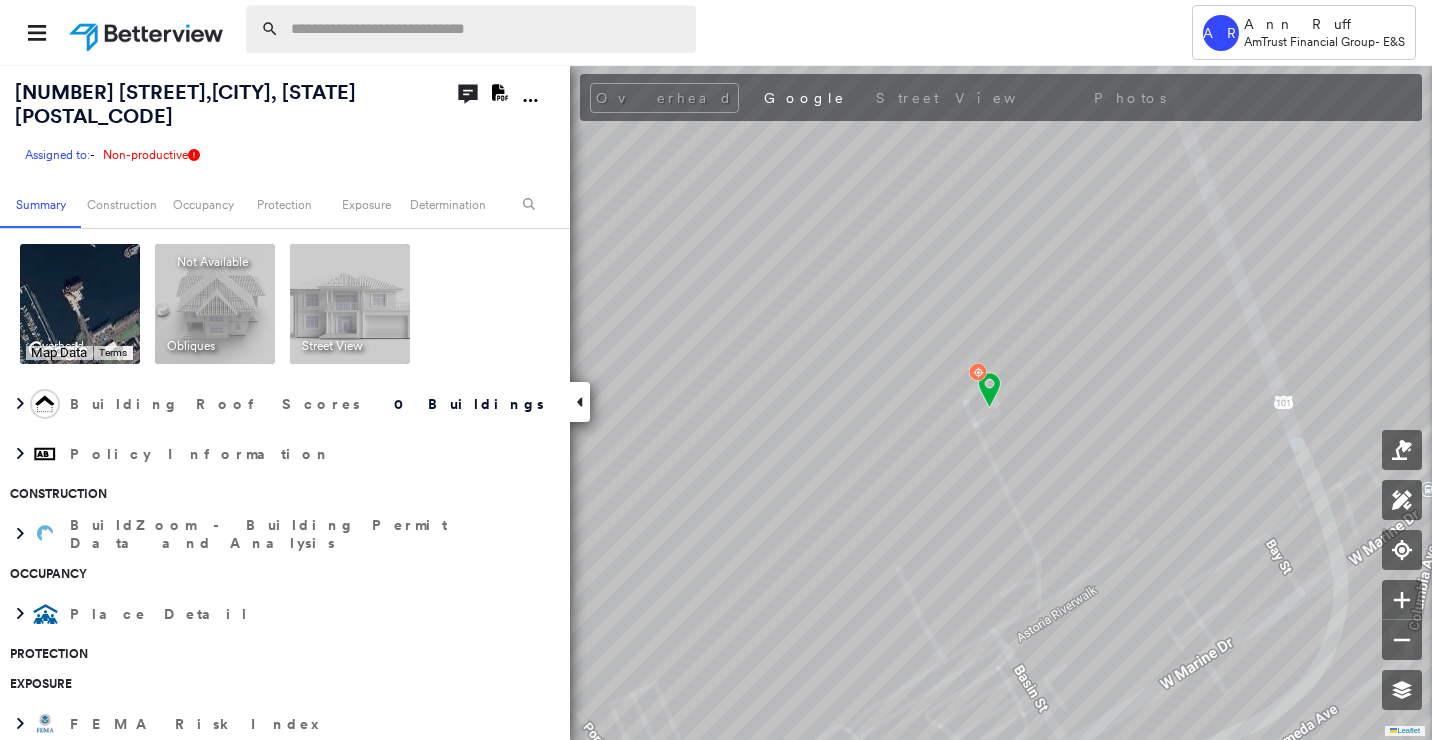 paste on "**********" 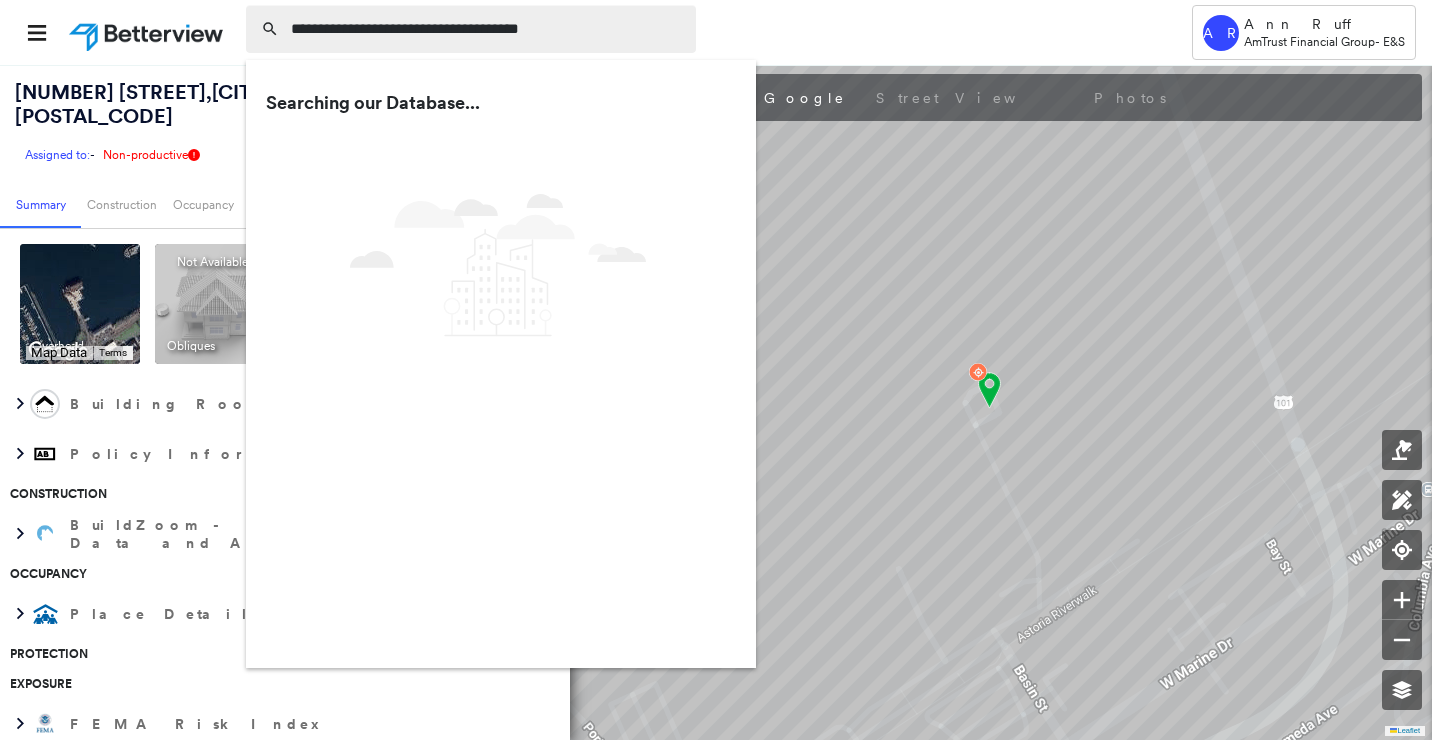 click on "**********" at bounding box center (487, 29) 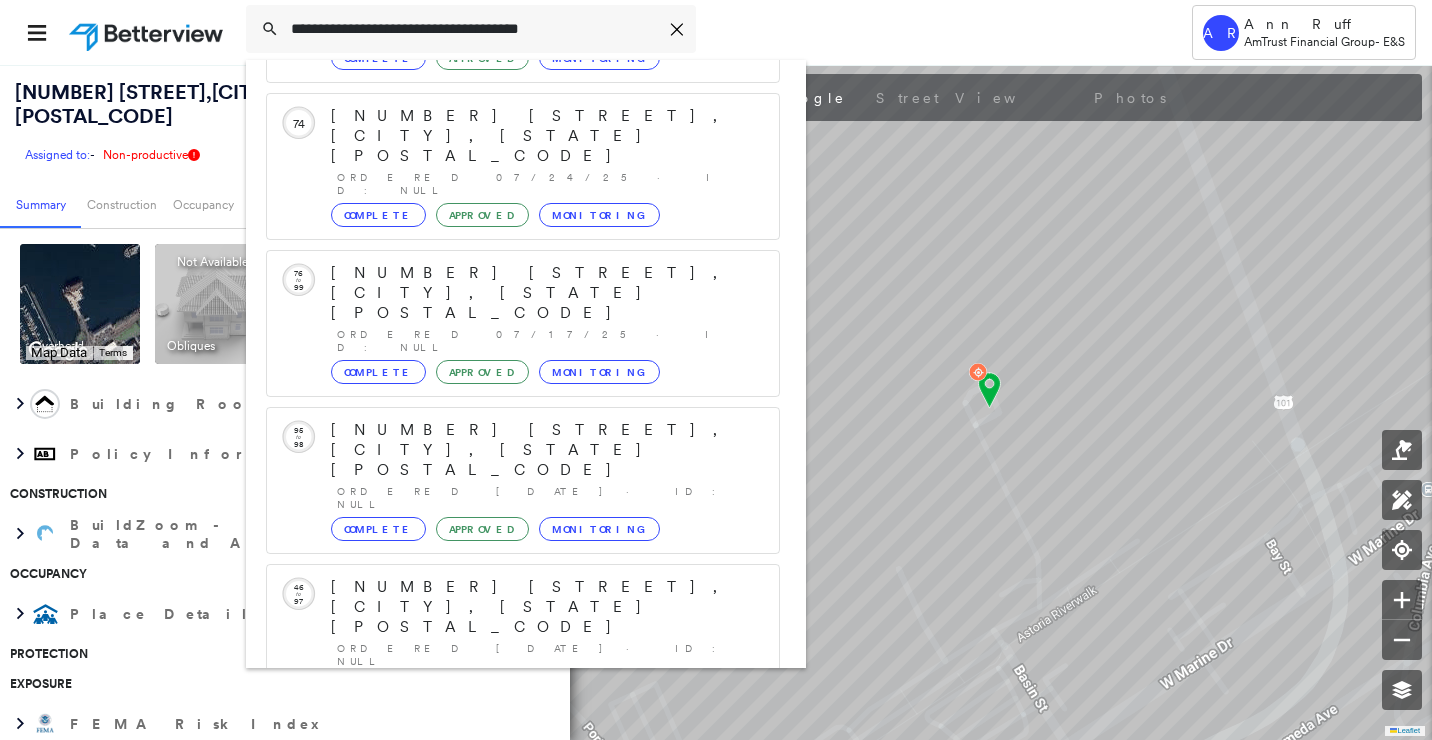 scroll, scrollTop: 213, scrollLeft: 0, axis: vertical 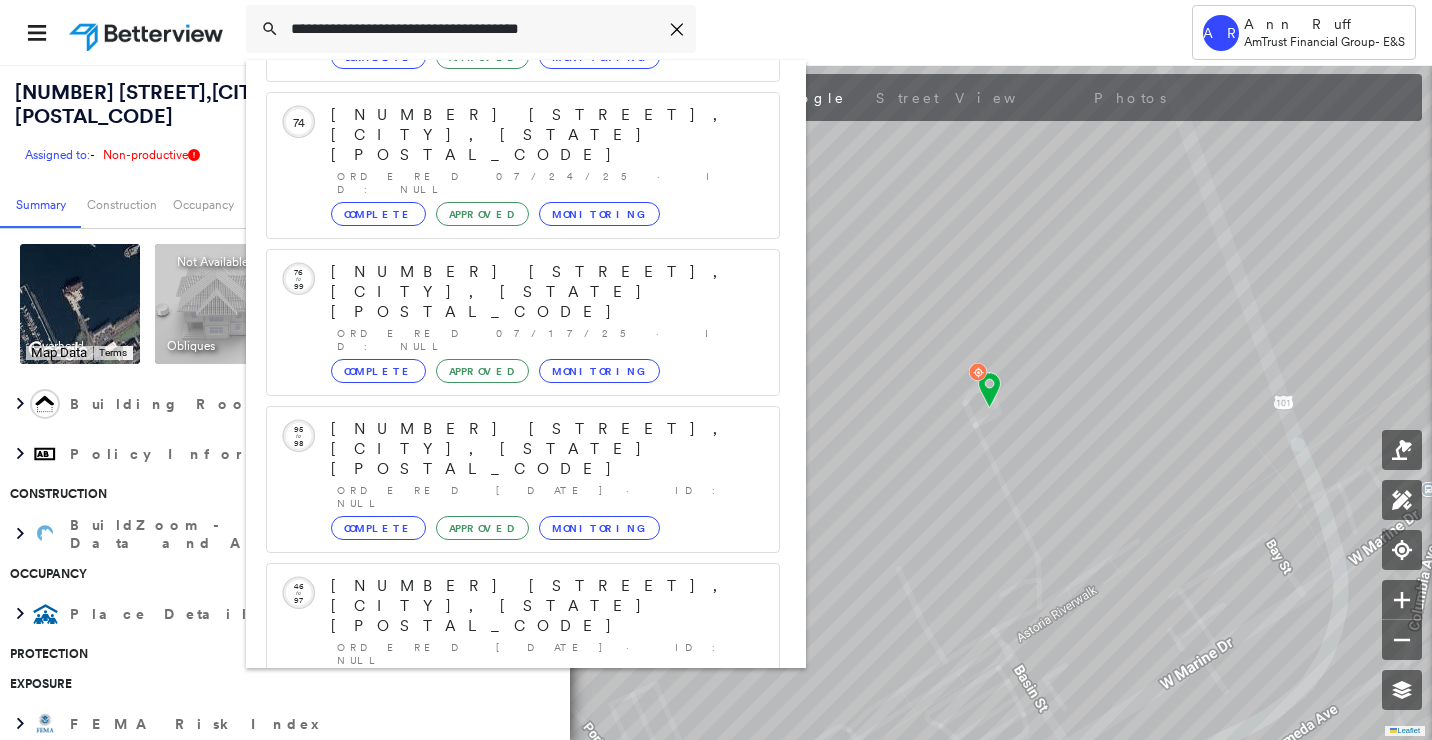 type on "**********" 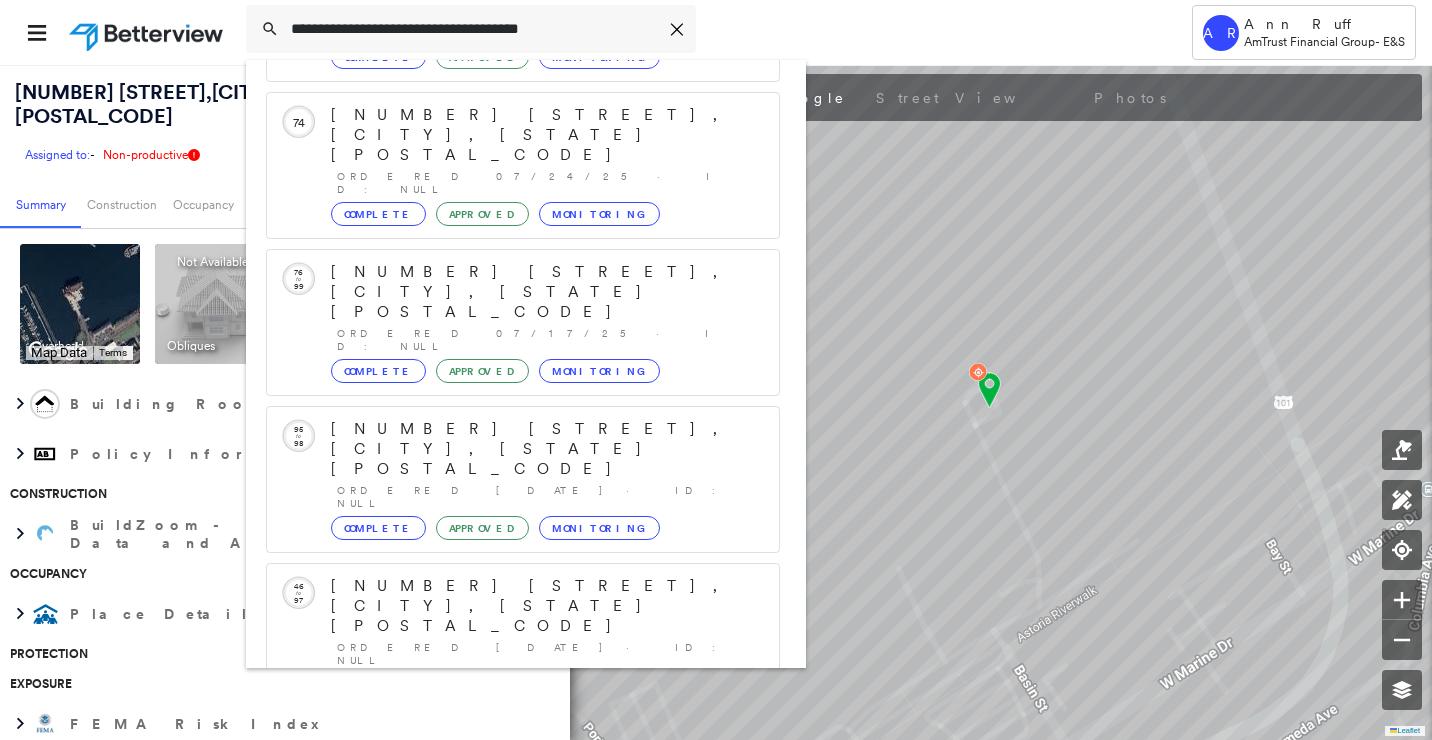 click on "[NUMBER] [STREET], [CITY], [STATE] [POSTAL_CODE]" at bounding box center (501, 898) 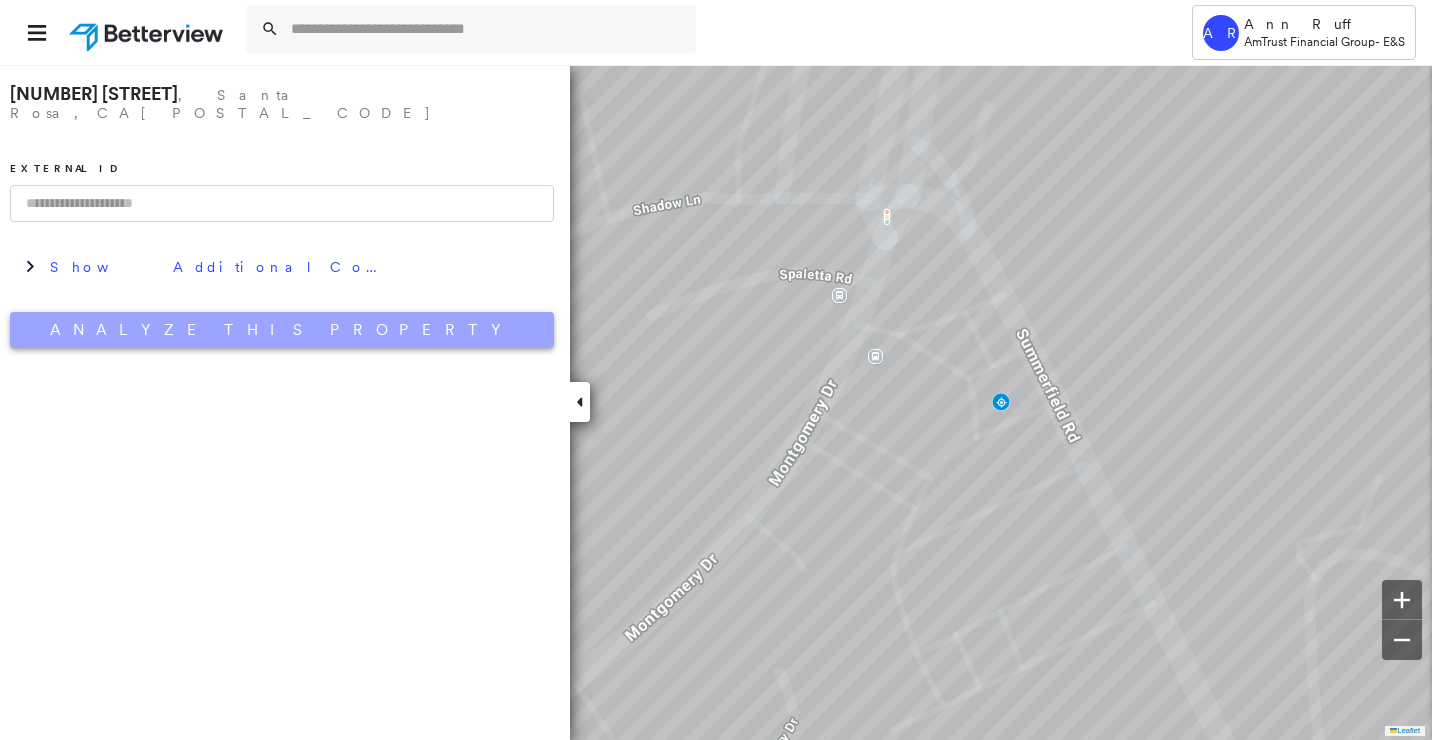 click on "Analyze This Property" at bounding box center (282, 330) 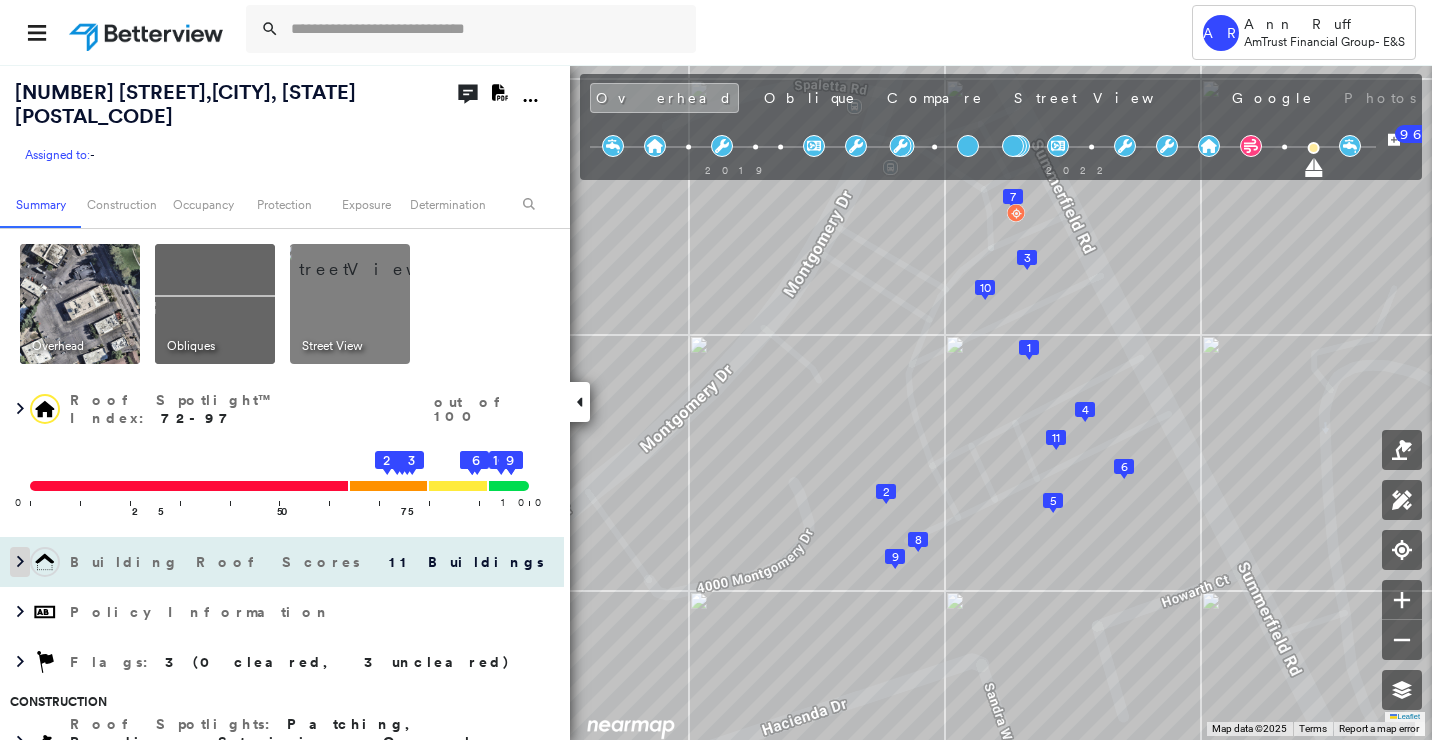 click 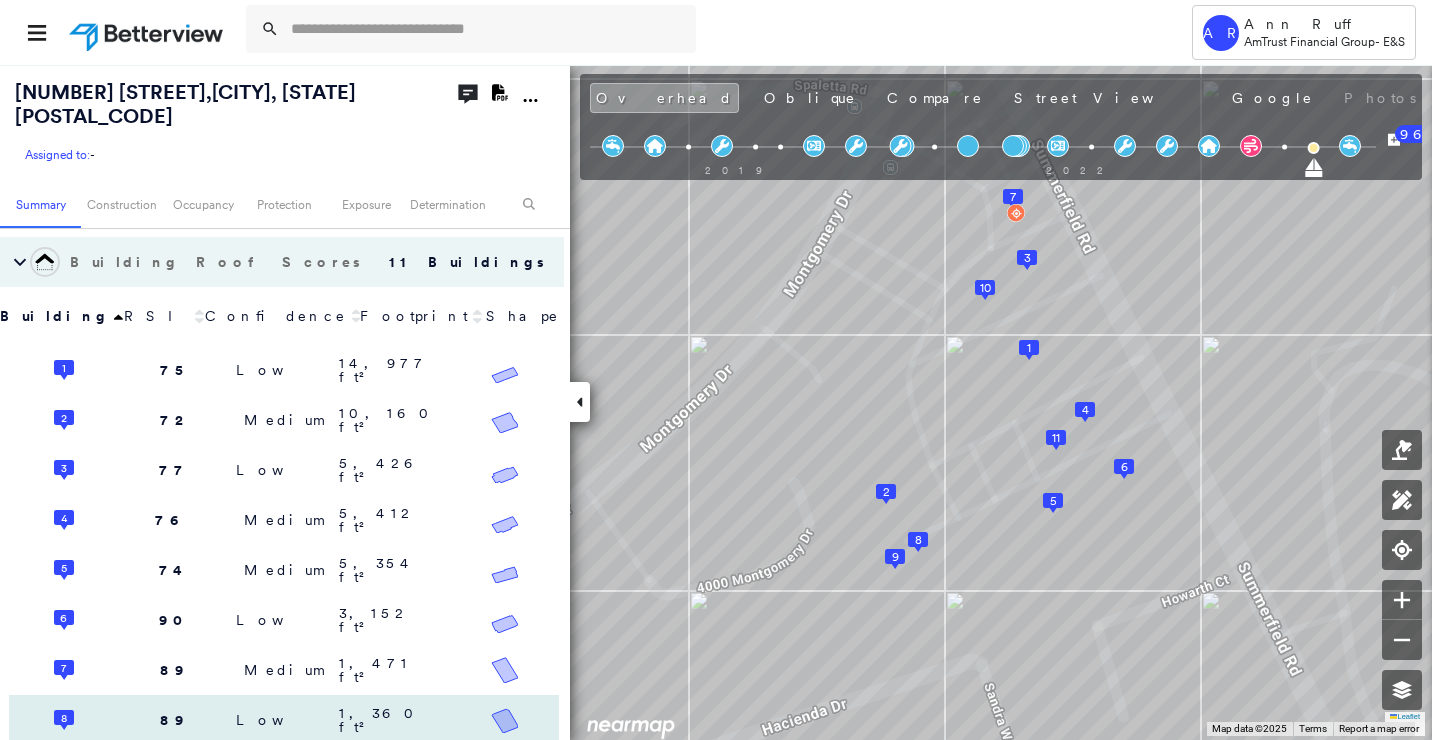 scroll, scrollTop: 200, scrollLeft: 0, axis: vertical 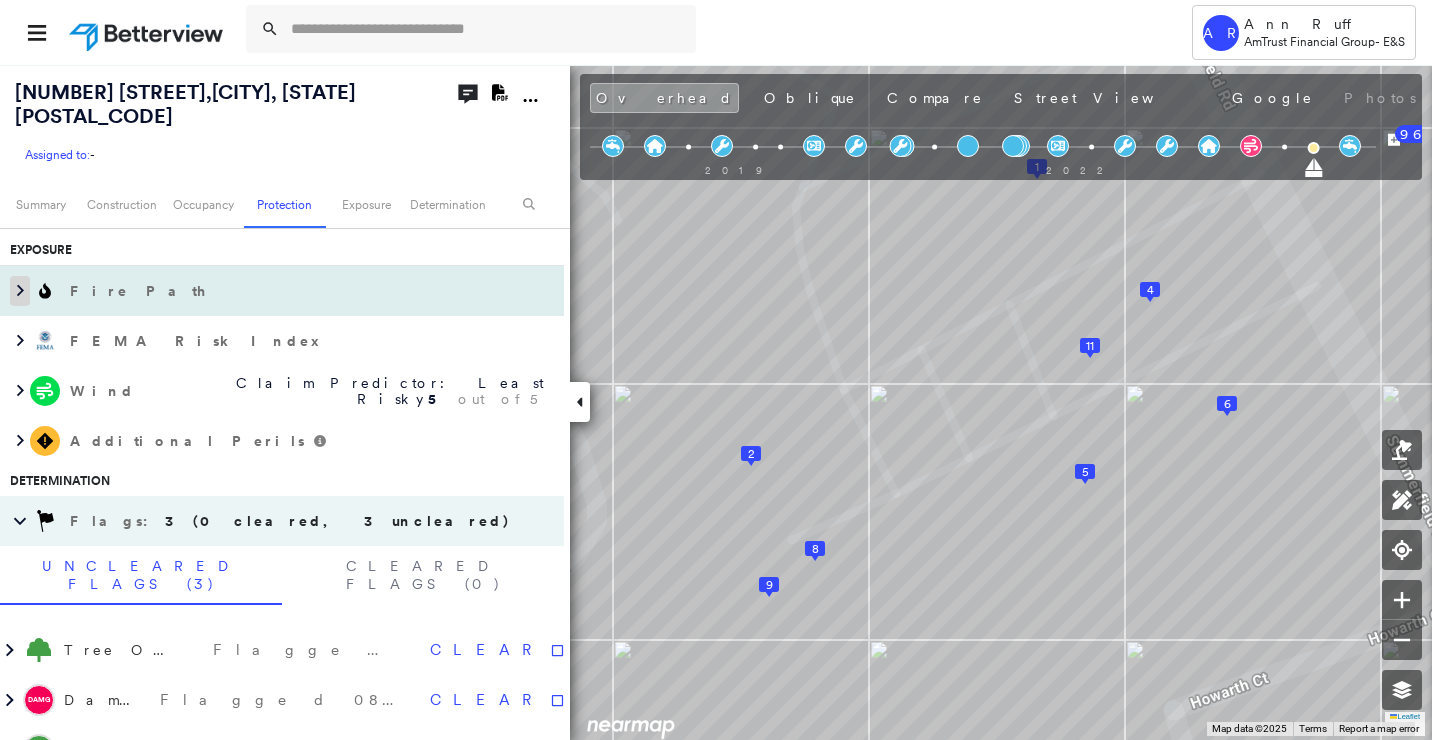 click 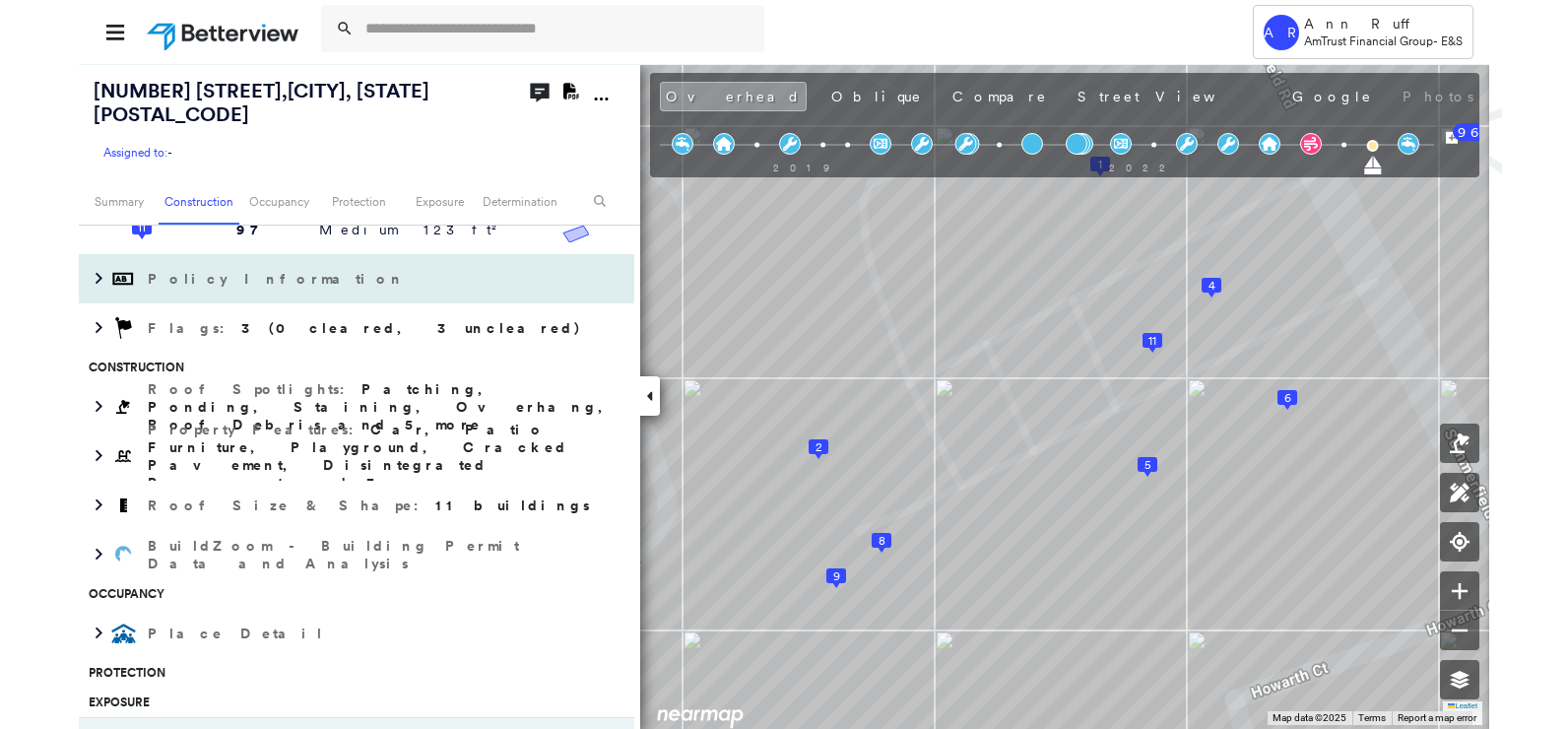 scroll, scrollTop: 887, scrollLeft: 0, axis: vertical 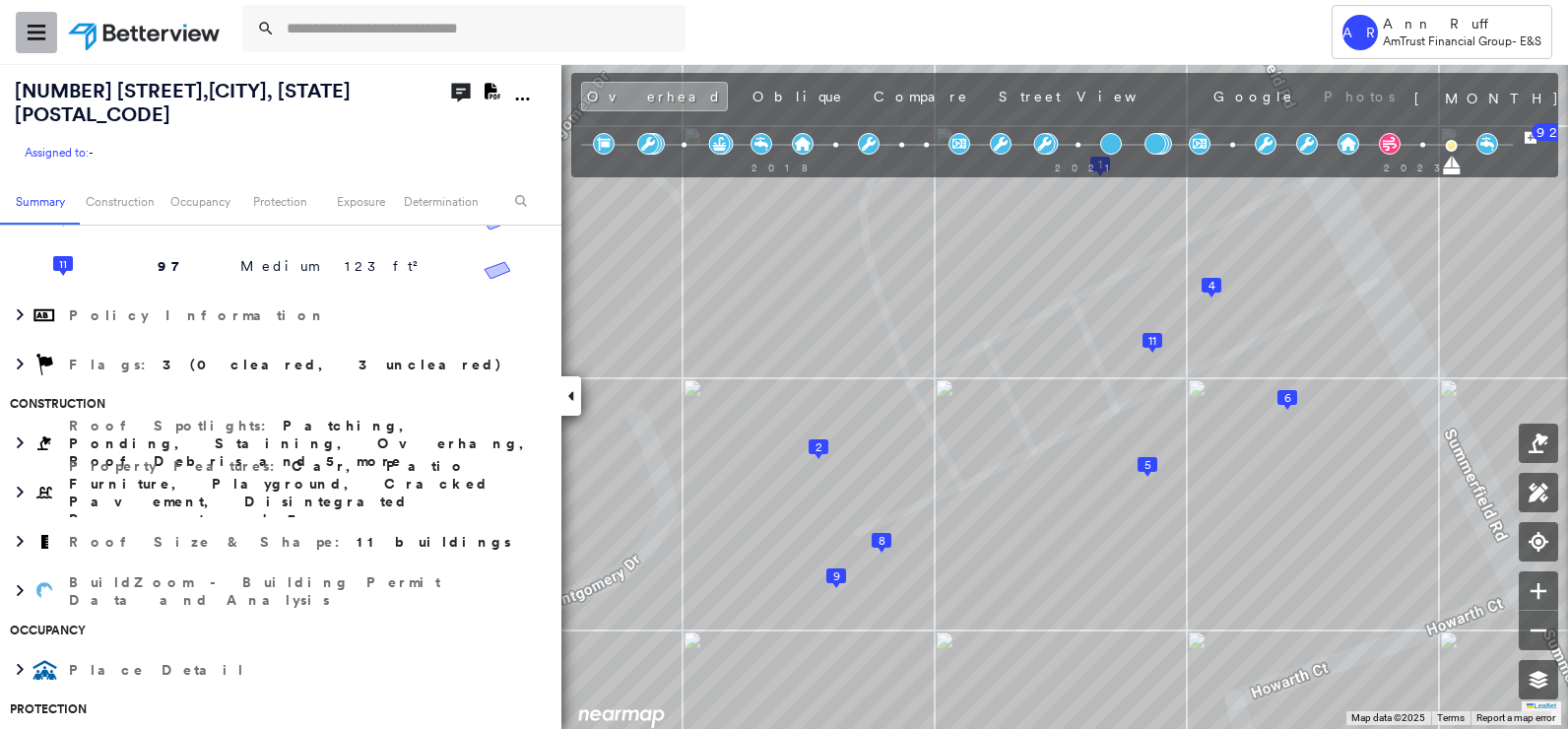 click 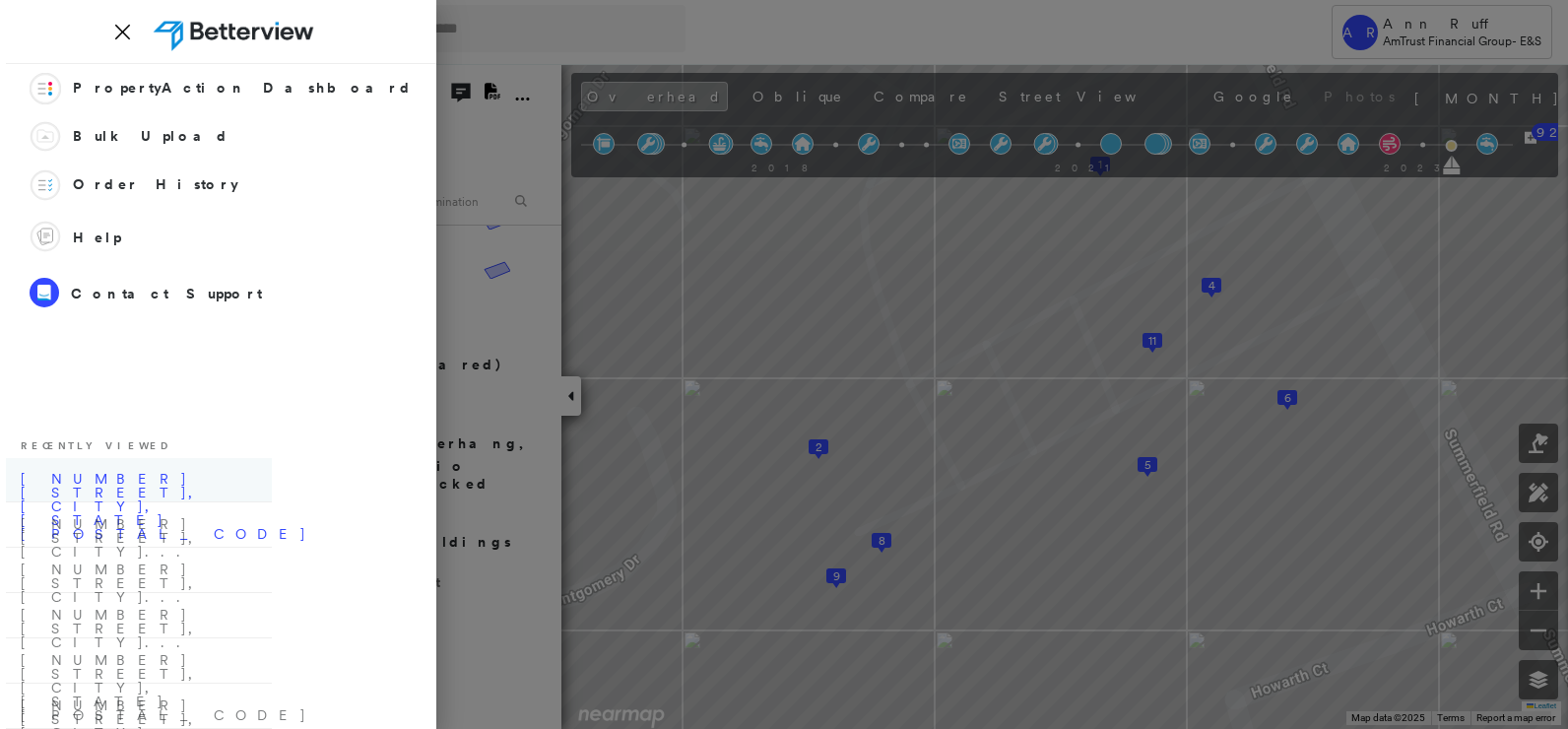 scroll, scrollTop: 0, scrollLeft: 0, axis: both 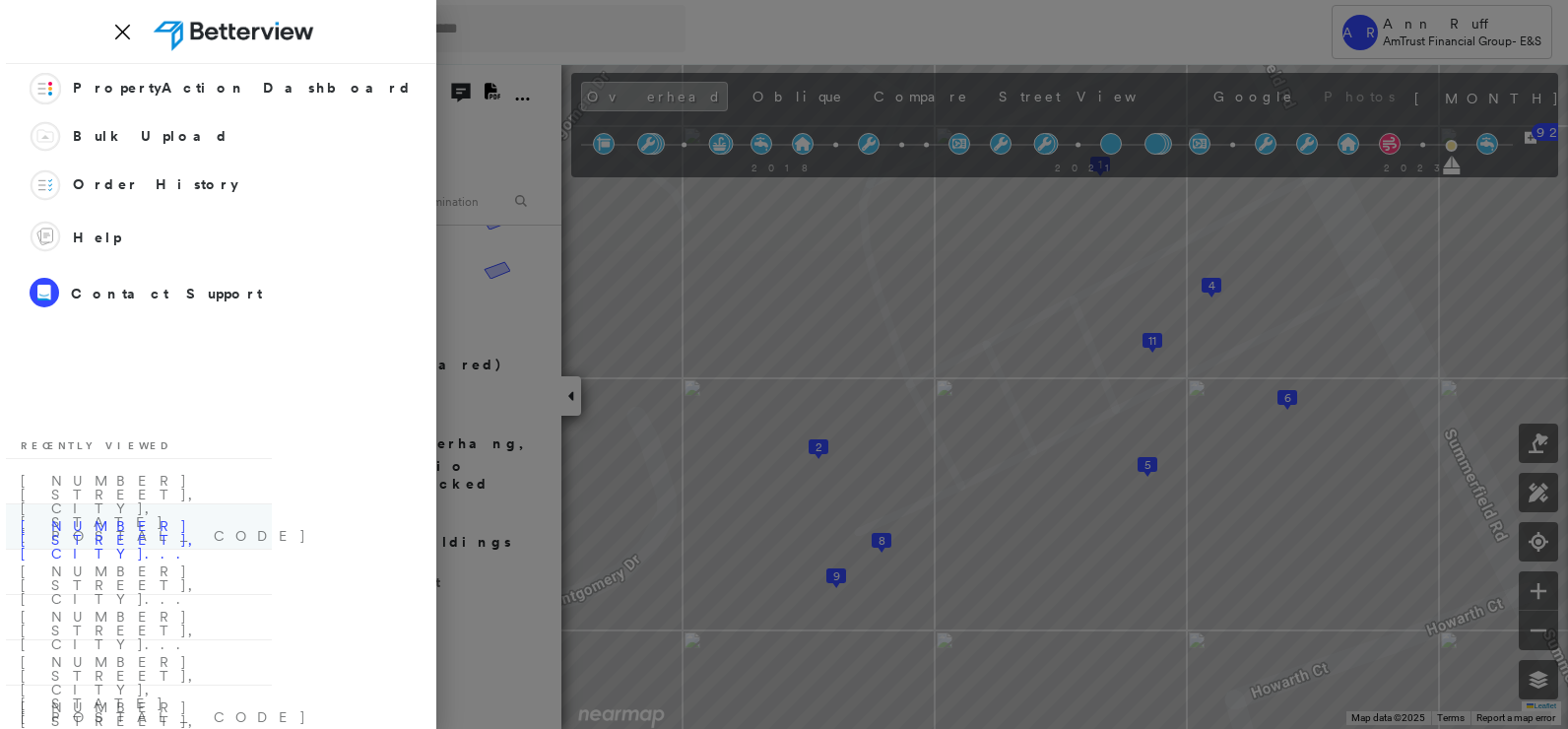 click on "[NUMBER] [STREET], [CITY]..." at bounding box center (139, 526) 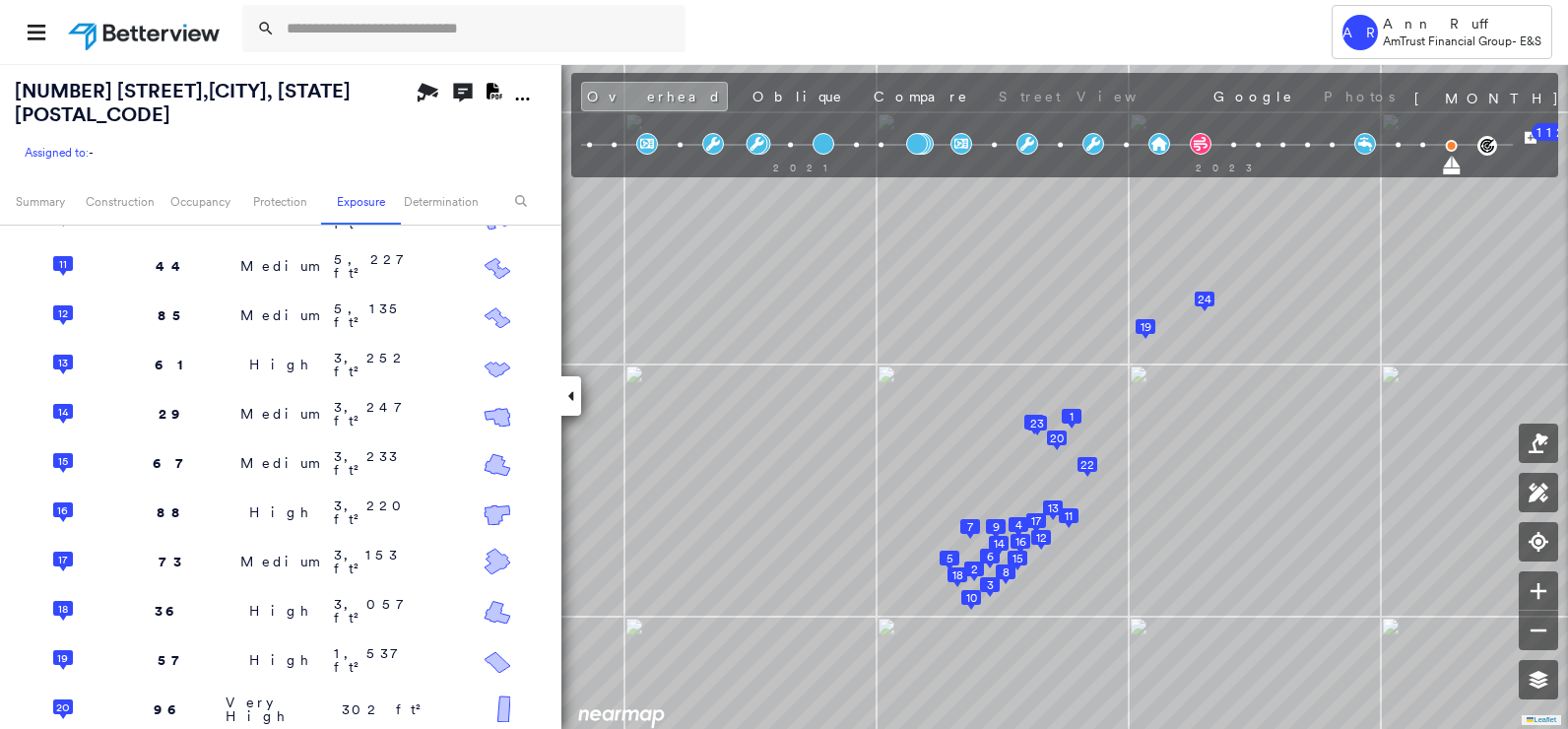 scroll, scrollTop: 887, scrollLeft: 0, axis: vertical 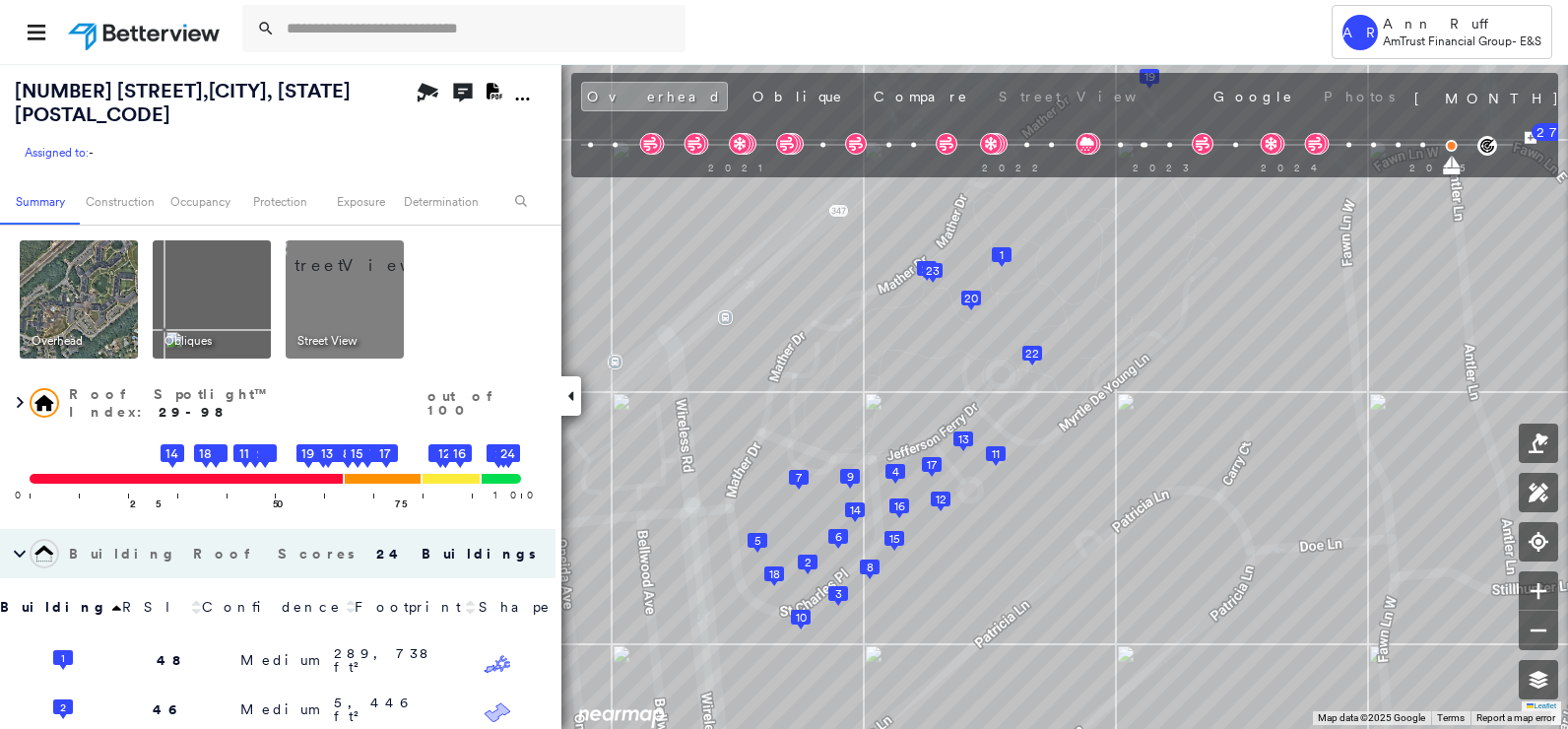 click at bounding box center [79, 299] 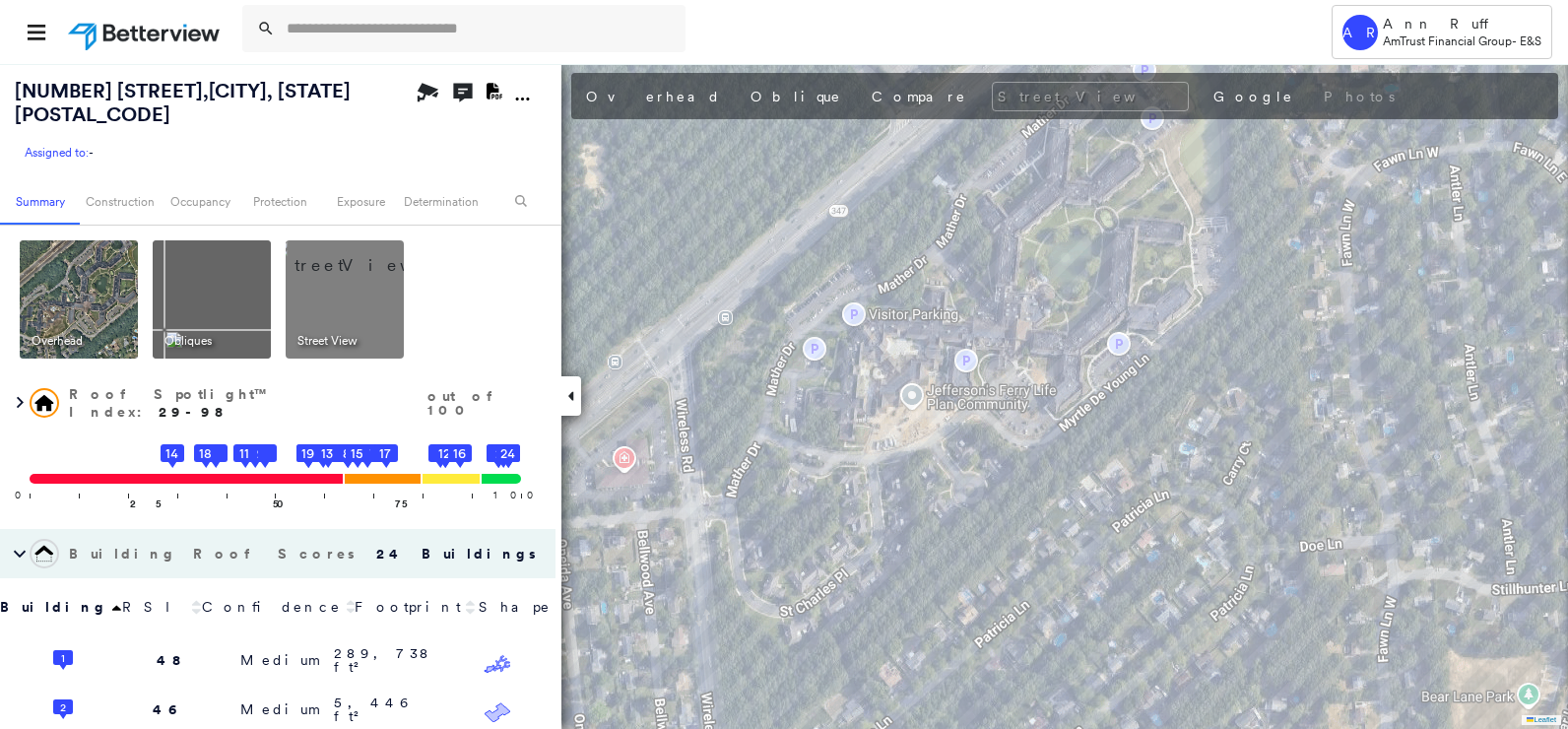 click at bounding box center (368, 255) 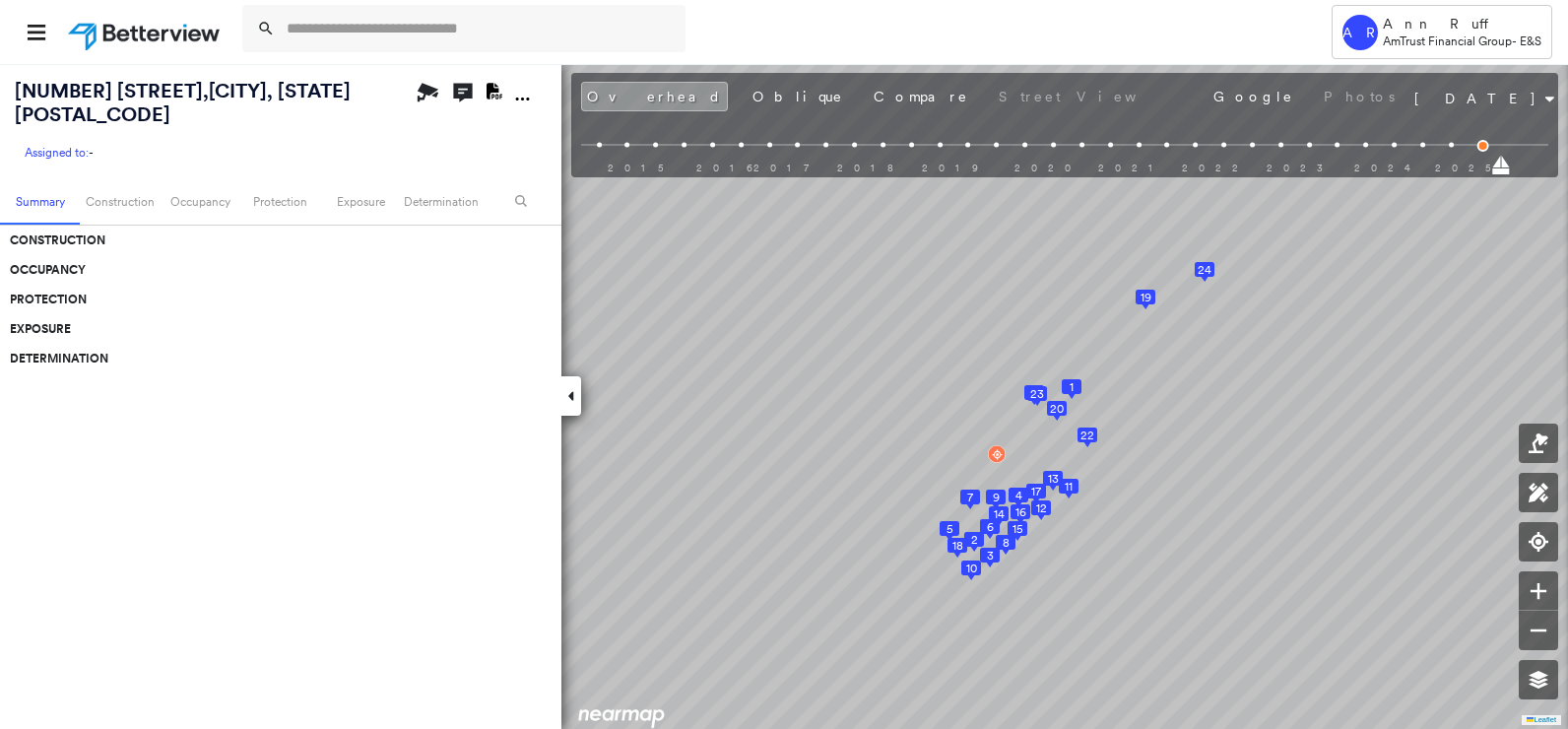 scroll, scrollTop: 0, scrollLeft: 0, axis: both 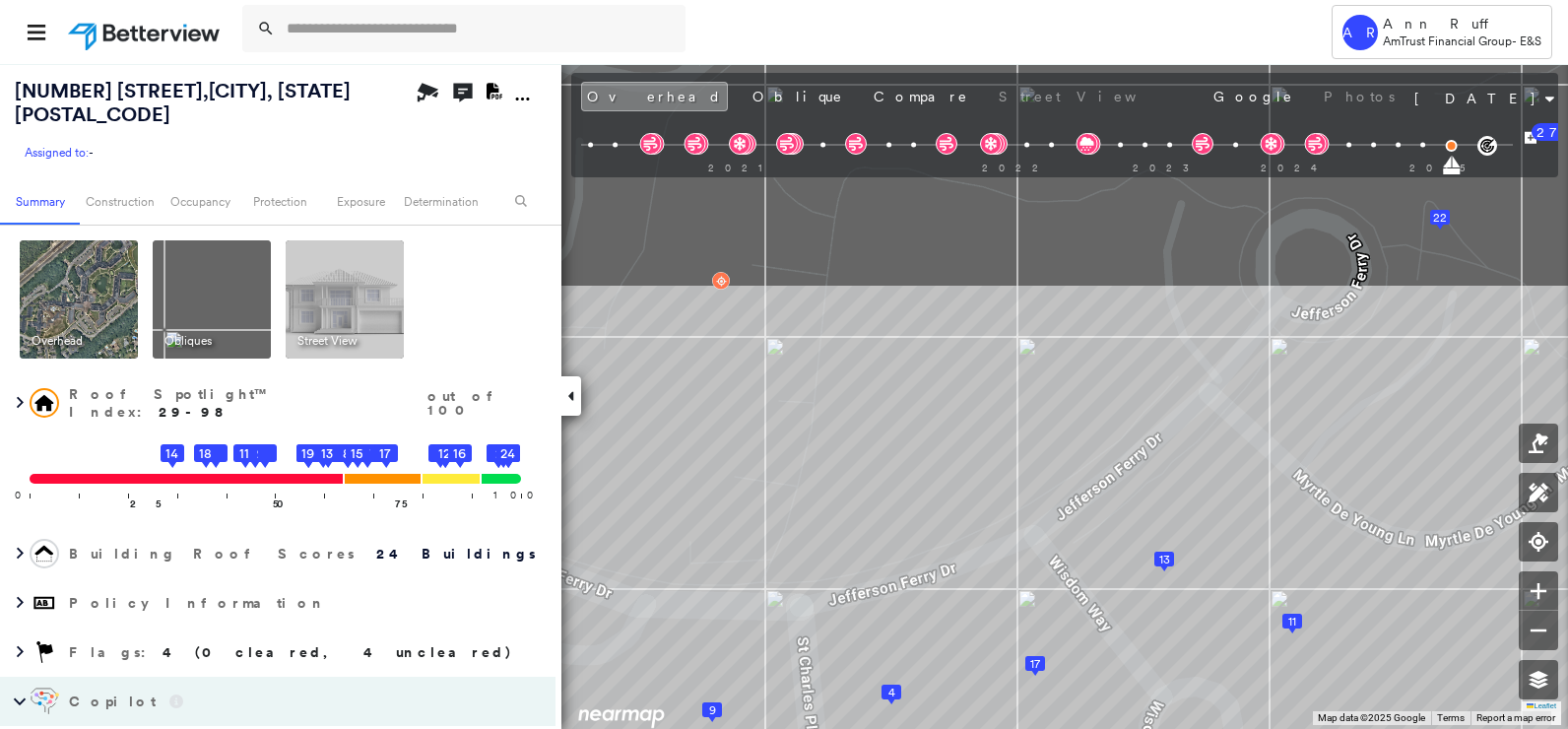 click on "Tower AR Ann Ruff AmTrust Financial Group  -   E&S 1  Jefferson Ferry Dr ,  South Setauket, NY 11720 Assigned to:  - Assigned to:  - Assigned to:  - Open Comments Download PDF Report Summary Construction Occupancy Protection Exposure Determination Overhead Obliques Street View Roof Spotlight™ Index :  29-98 out of 100 0 100 25 50 1 2 5 11 14 18 75 4 7 9 8 10 13 15 17 19 3 6 12 16 20 21 22 23 24 Building Roof Scores 24 Buildings Policy Information Flags :  4 (0 cleared, 4 uncleared) Copilot Welcome to Copilot! 😊
I'm here to help. You can ask me anything about this property. I might not know everything, but I'm learning more every day!  Right now, I am 100% experimental and I might even display something inaccurate. Your questions help me to learn and your understanding helps me to grow! * ​ Construction Roof Spotlights :  Ponding, Staining, Worn Shingles, Overhang, Roof Debris and 7 more Property Features :  Car, Patio Furniture, Water Hazard, Cracked Pavement, Disintegrated Pavement and 5 more :  1" at bounding box center [784, 364] 